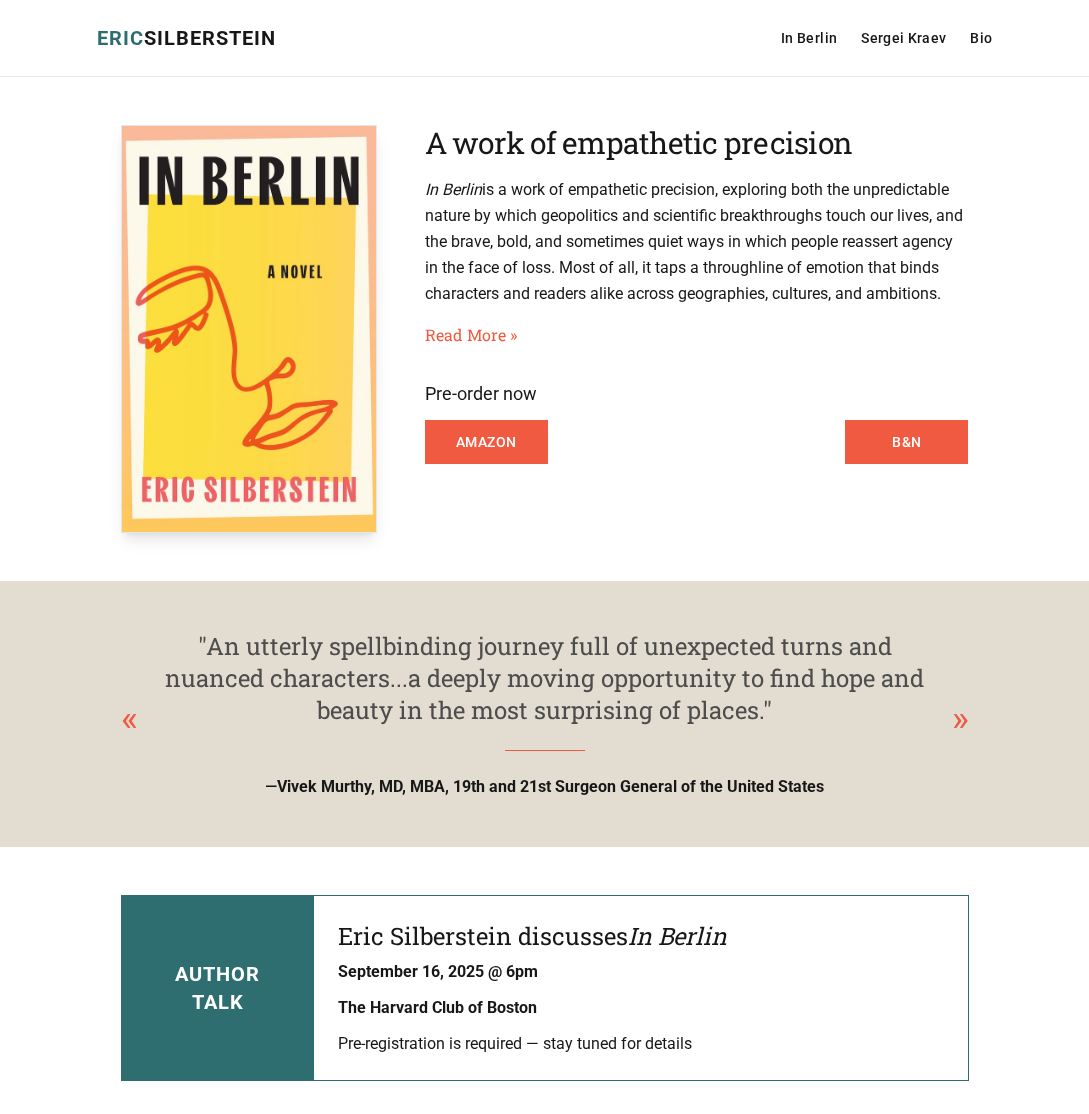 scroll, scrollTop: 0, scrollLeft: 0, axis: both 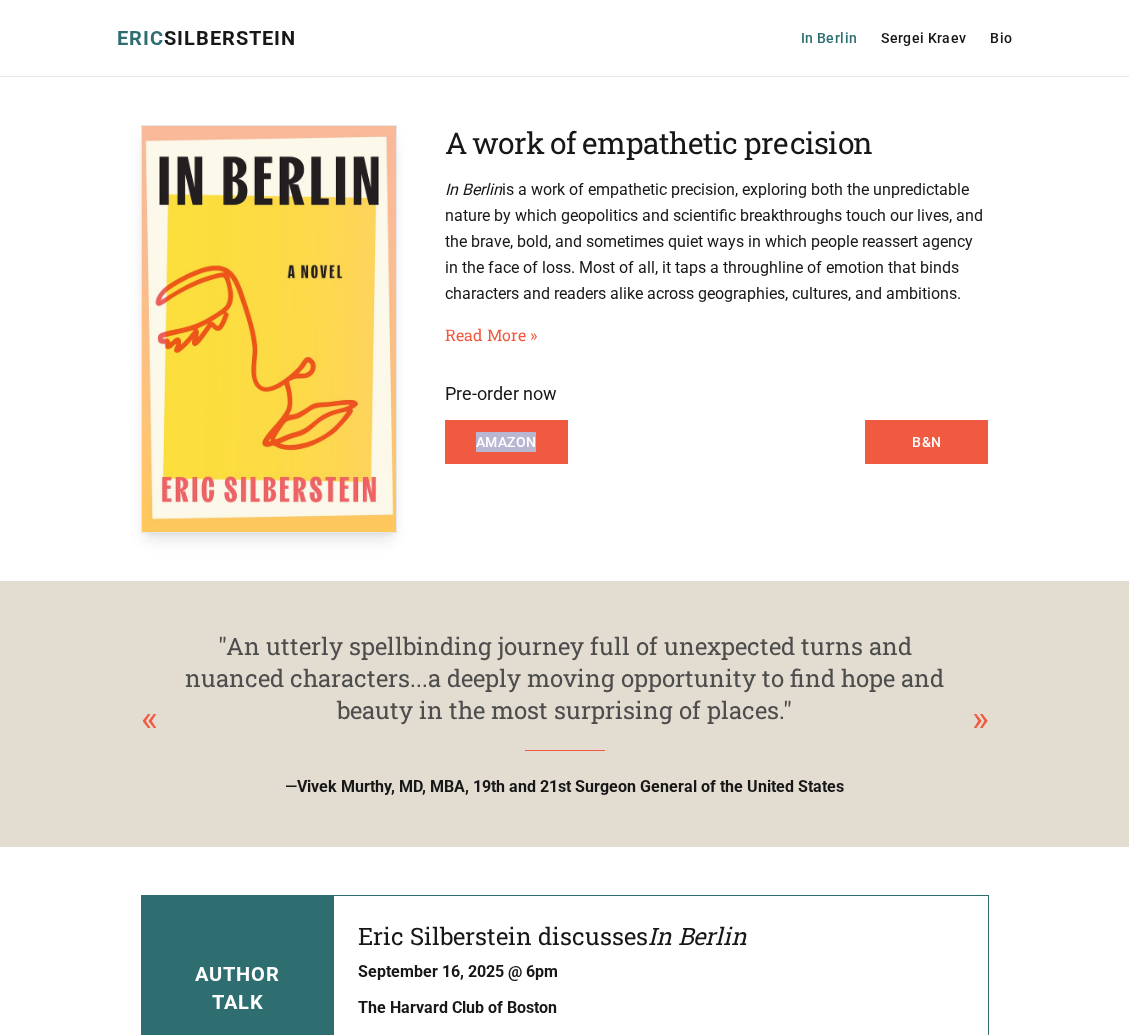 click on "In Berlin" at bounding box center (829, 38) 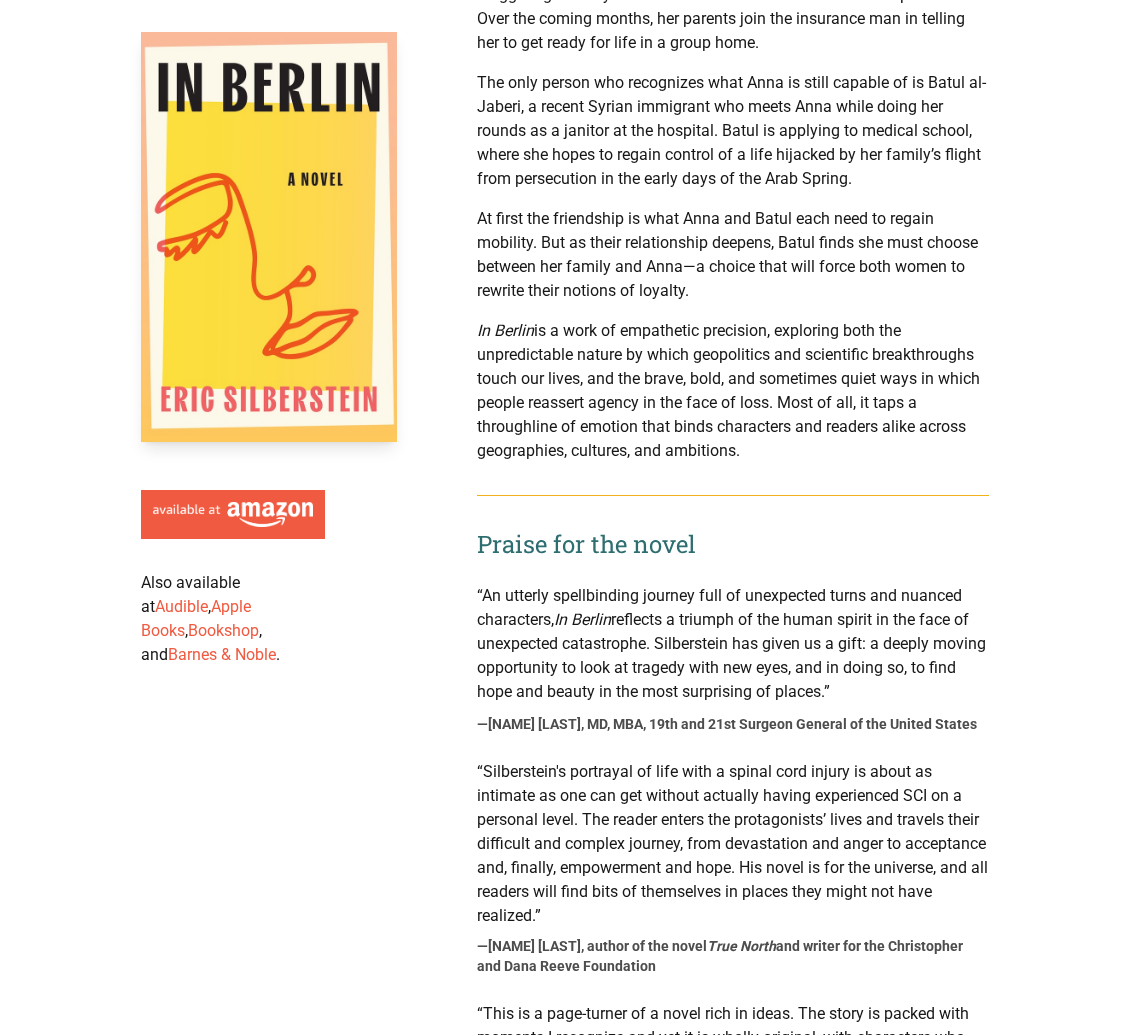scroll, scrollTop: 0, scrollLeft: 0, axis: both 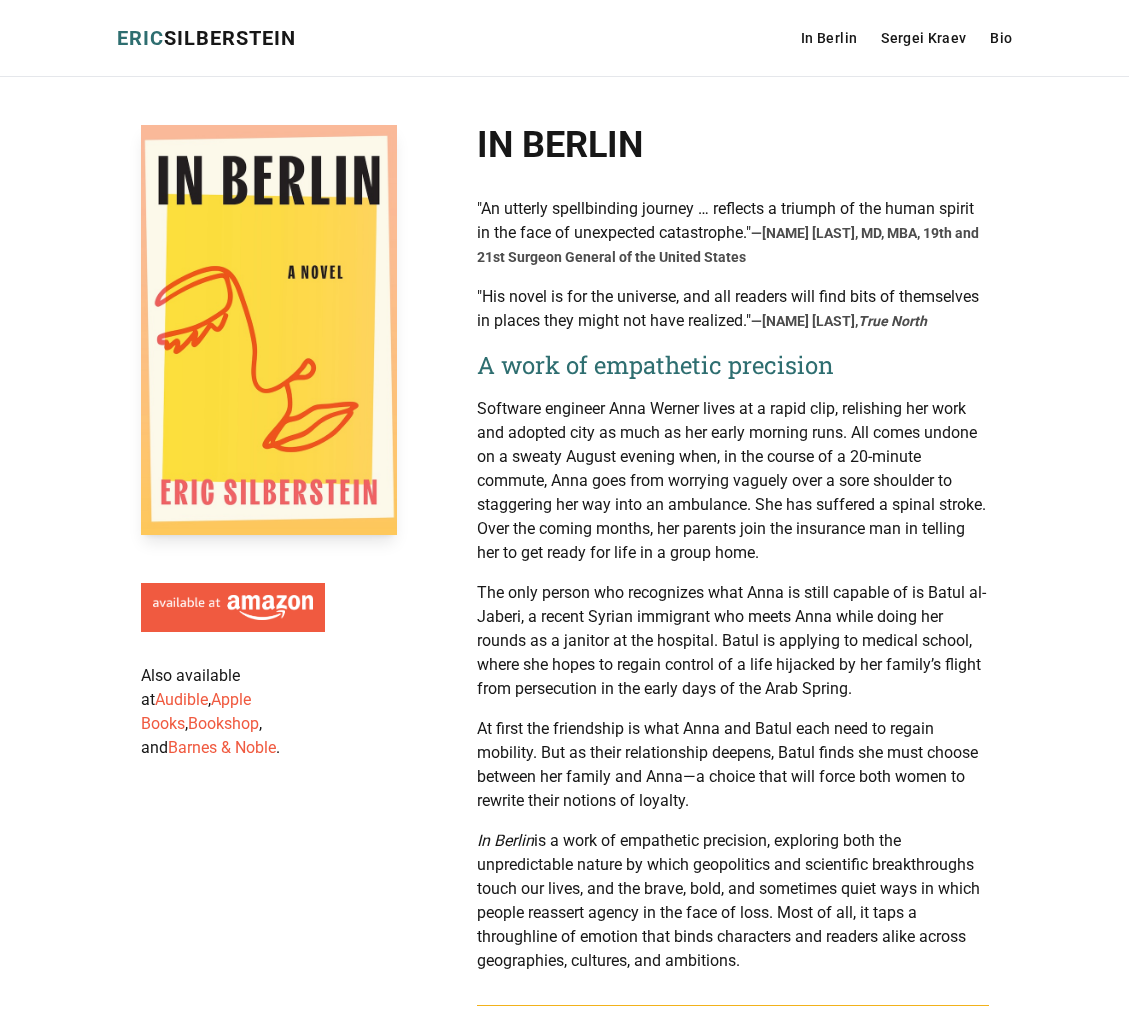 click on "[NAME] [LAST]" at bounding box center [206, 38] 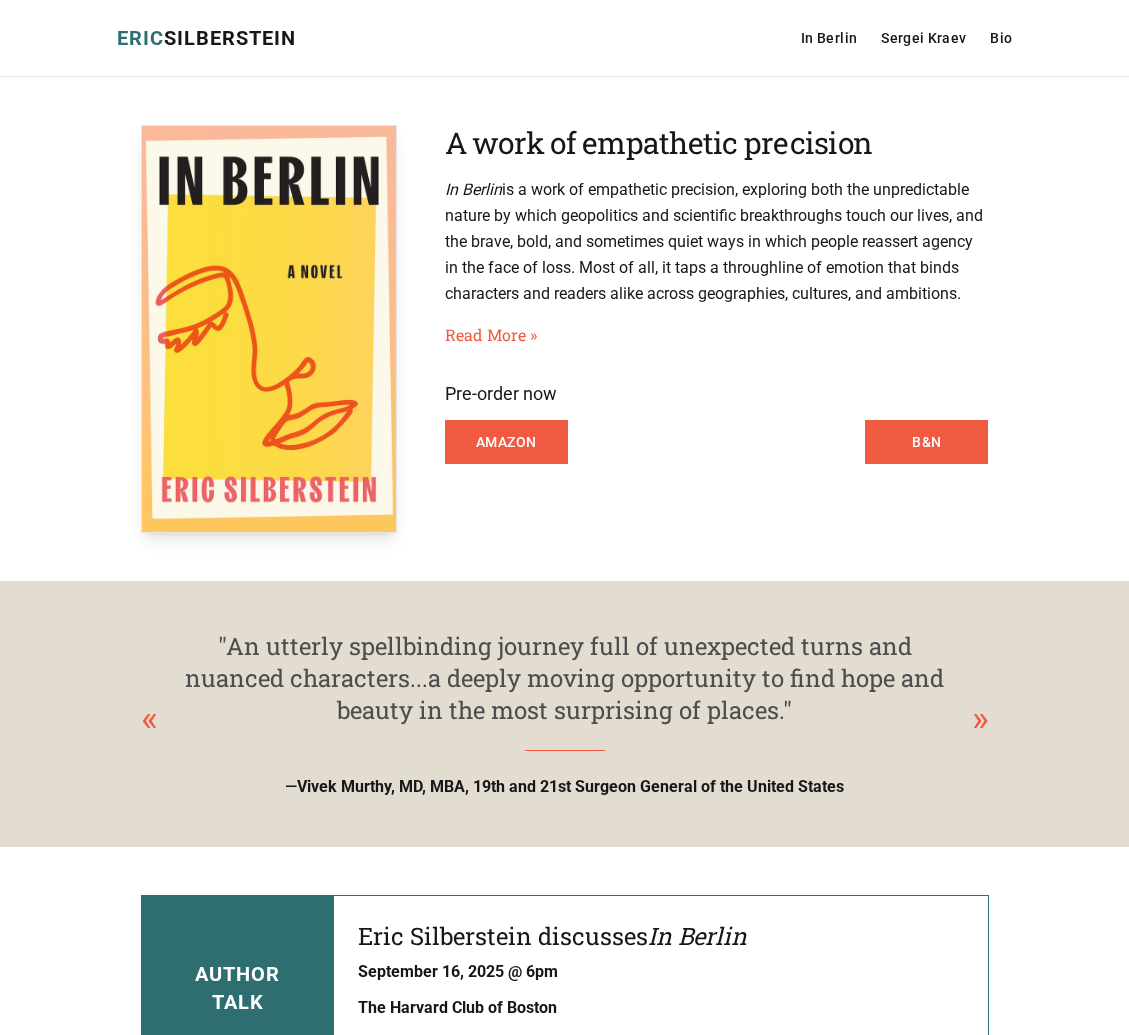 scroll, scrollTop: 0, scrollLeft: 0, axis: both 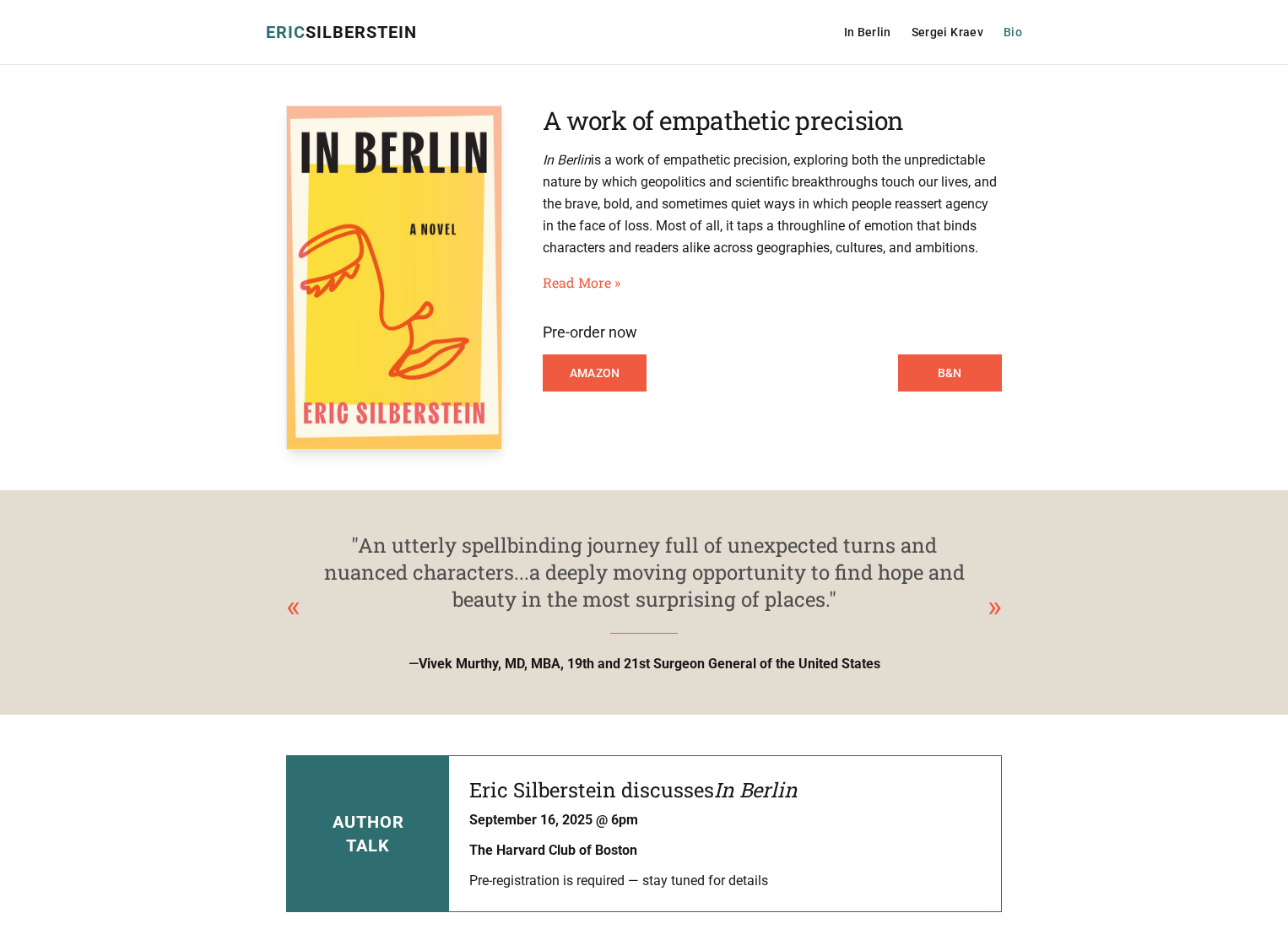 click on "Bio" at bounding box center [1013, 32] 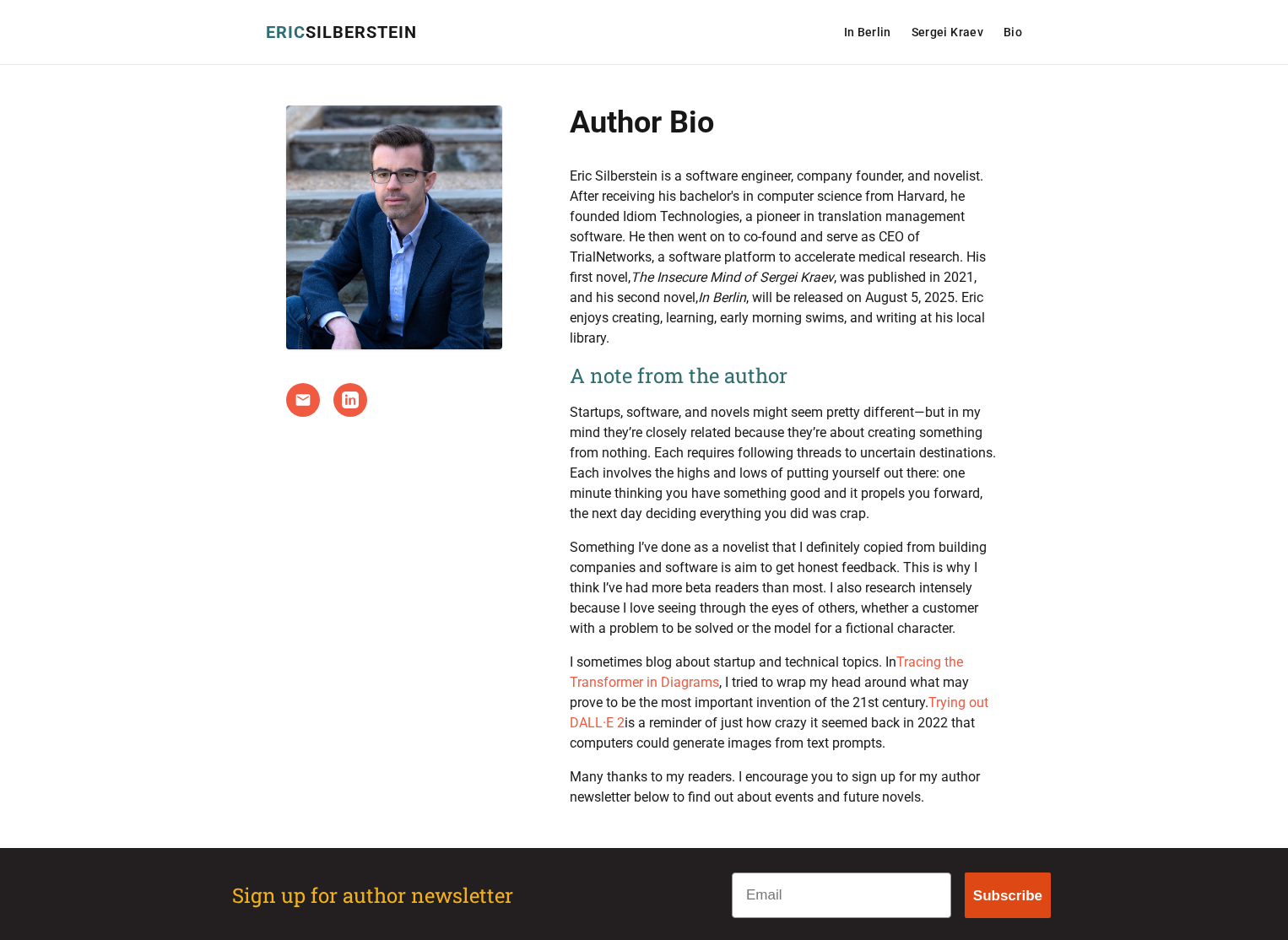 scroll, scrollTop: 0, scrollLeft: 0, axis: both 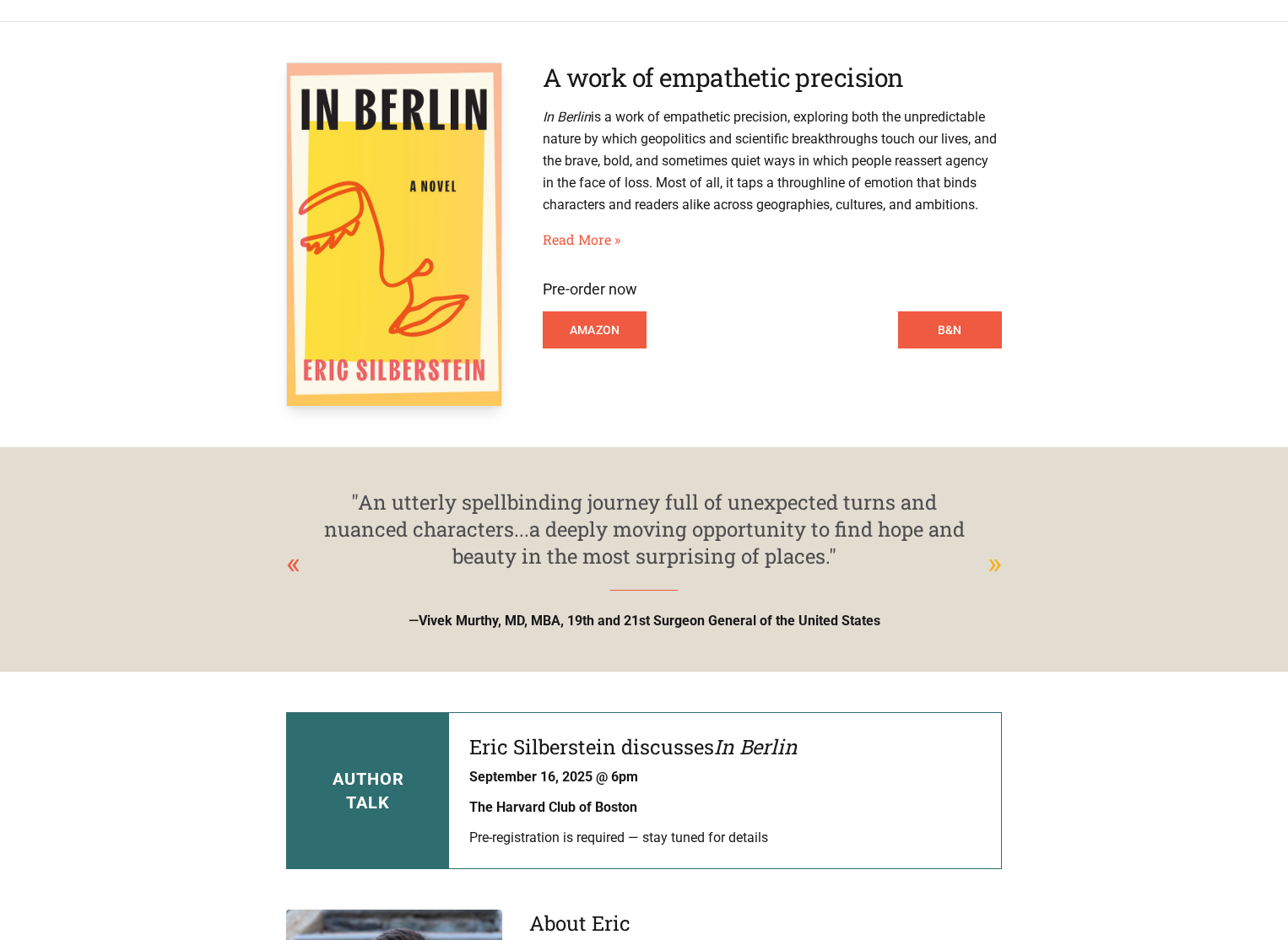 click on "»" at bounding box center [994, 564] 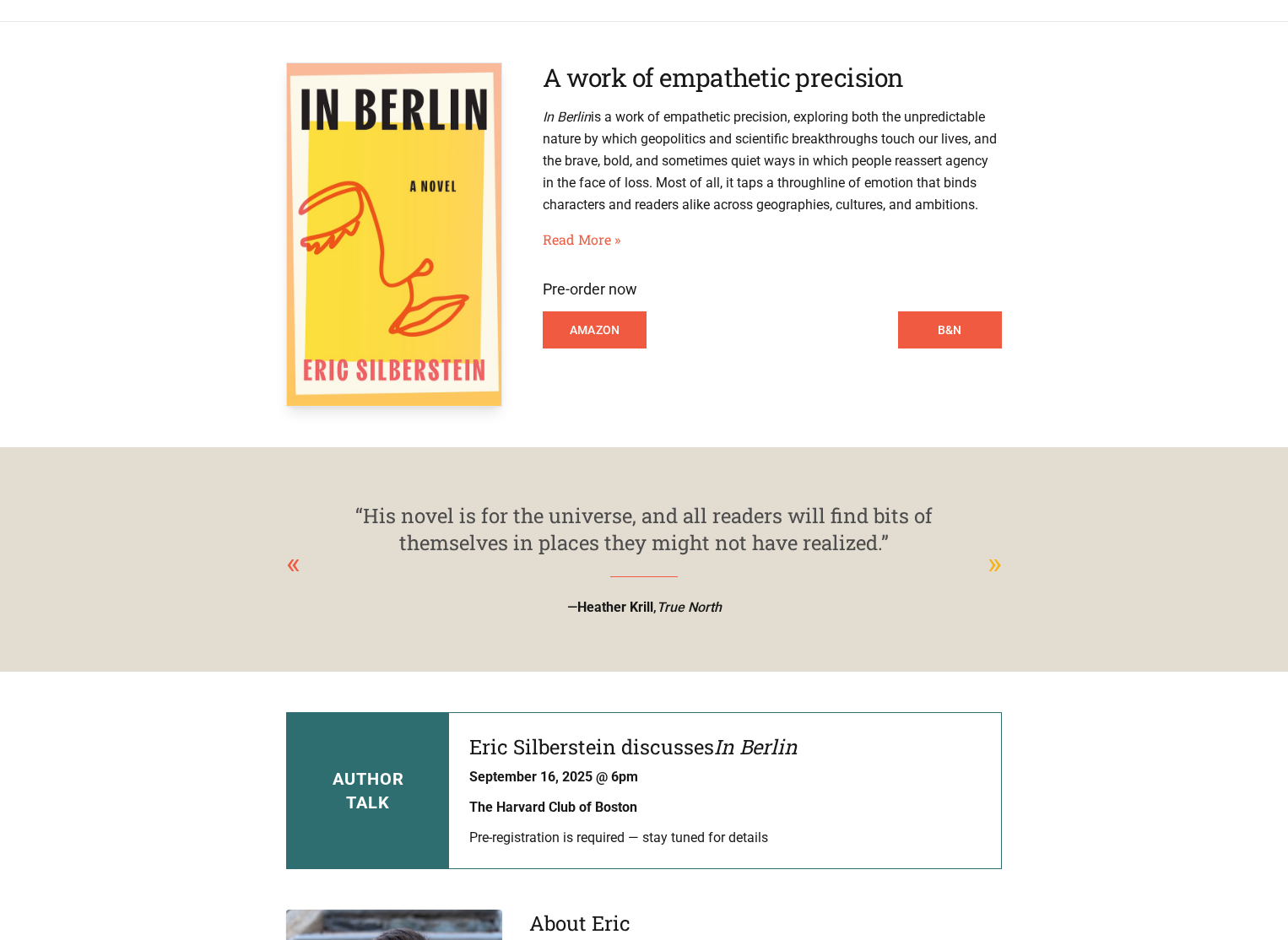 click on "»" at bounding box center [994, 564] 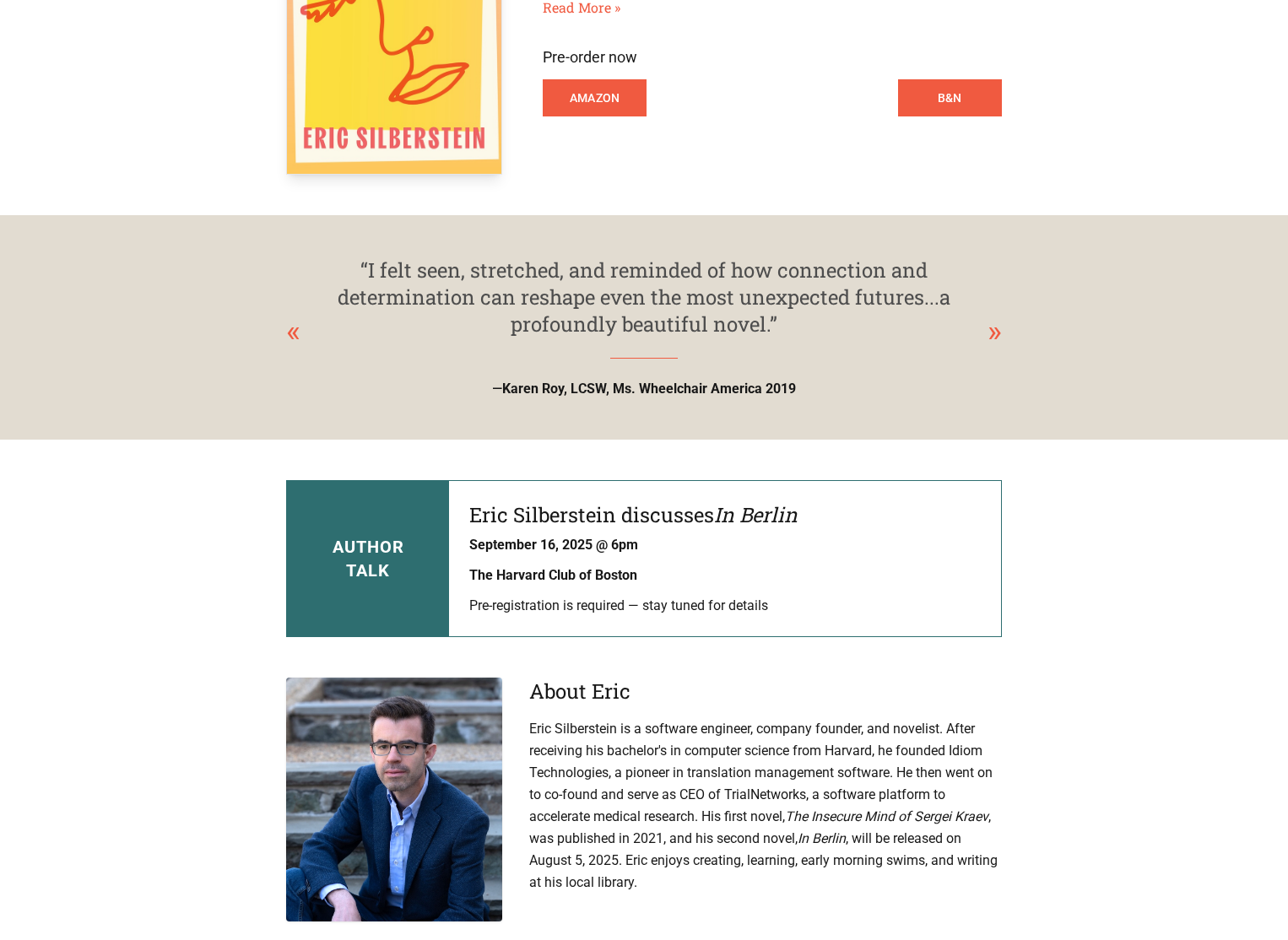 scroll, scrollTop: 0, scrollLeft: 0, axis: both 